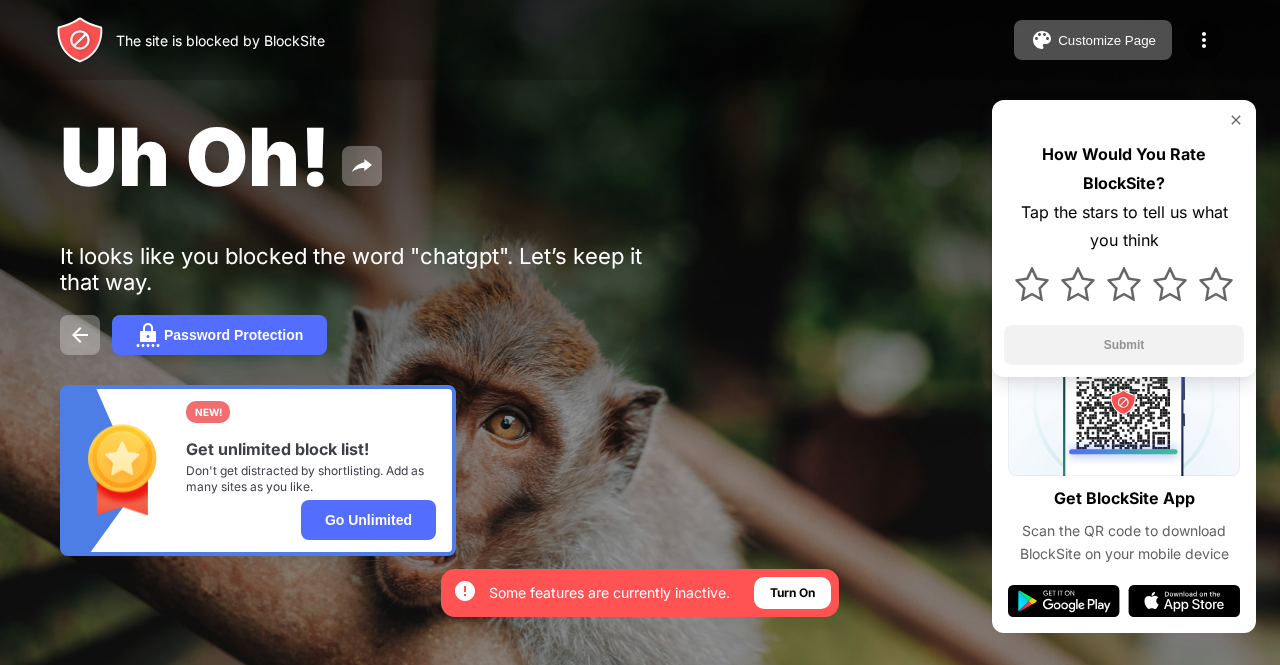 scroll, scrollTop: 0, scrollLeft: 0, axis: both 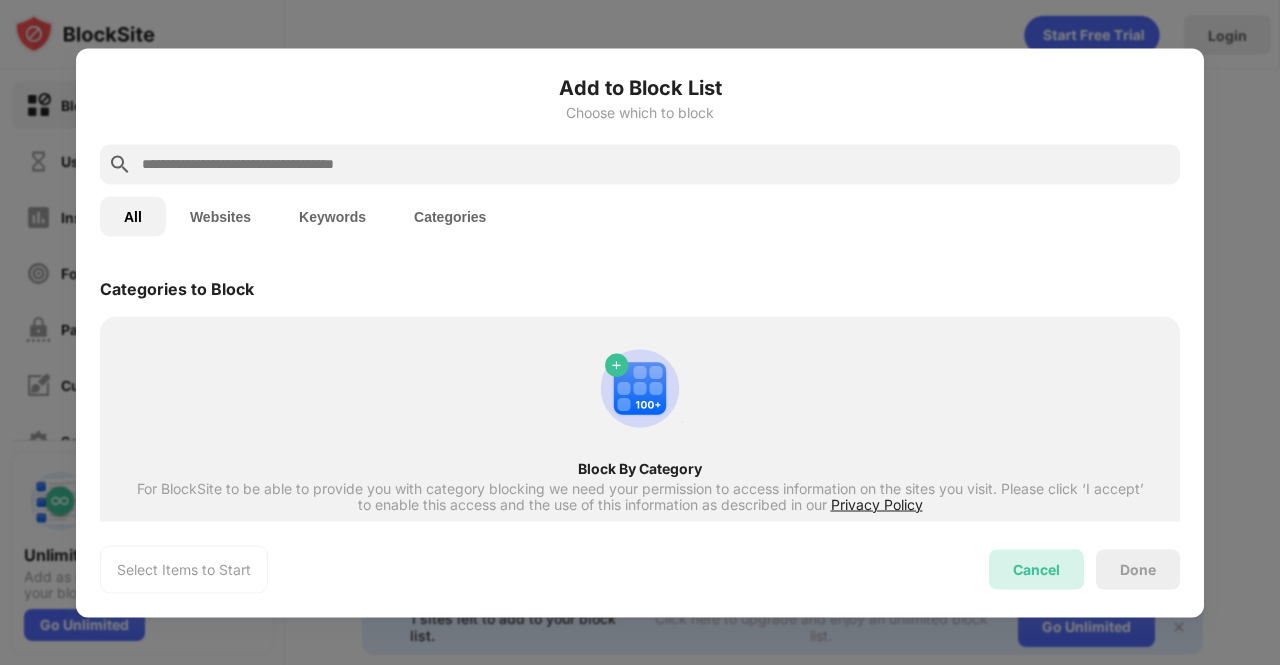 click on "Cancel" at bounding box center [1036, 569] 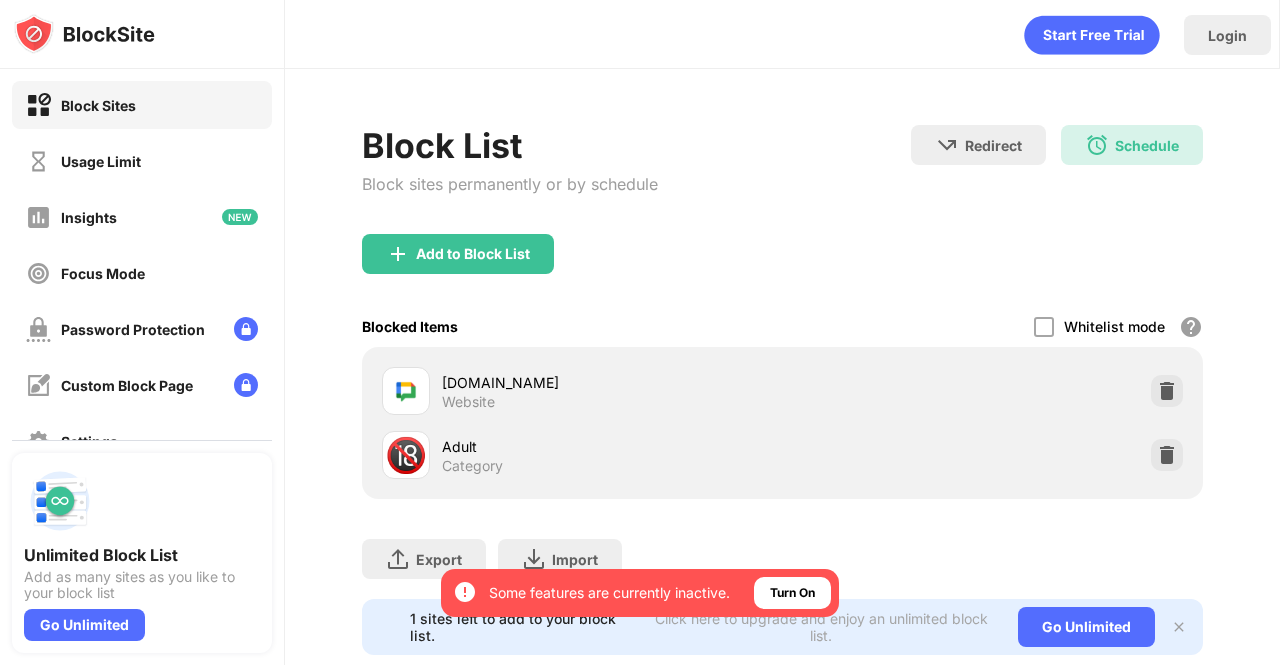 drag, startPoint x: 701, startPoint y: 338, endPoint x: 706, endPoint y: 387, distance: 49.25444 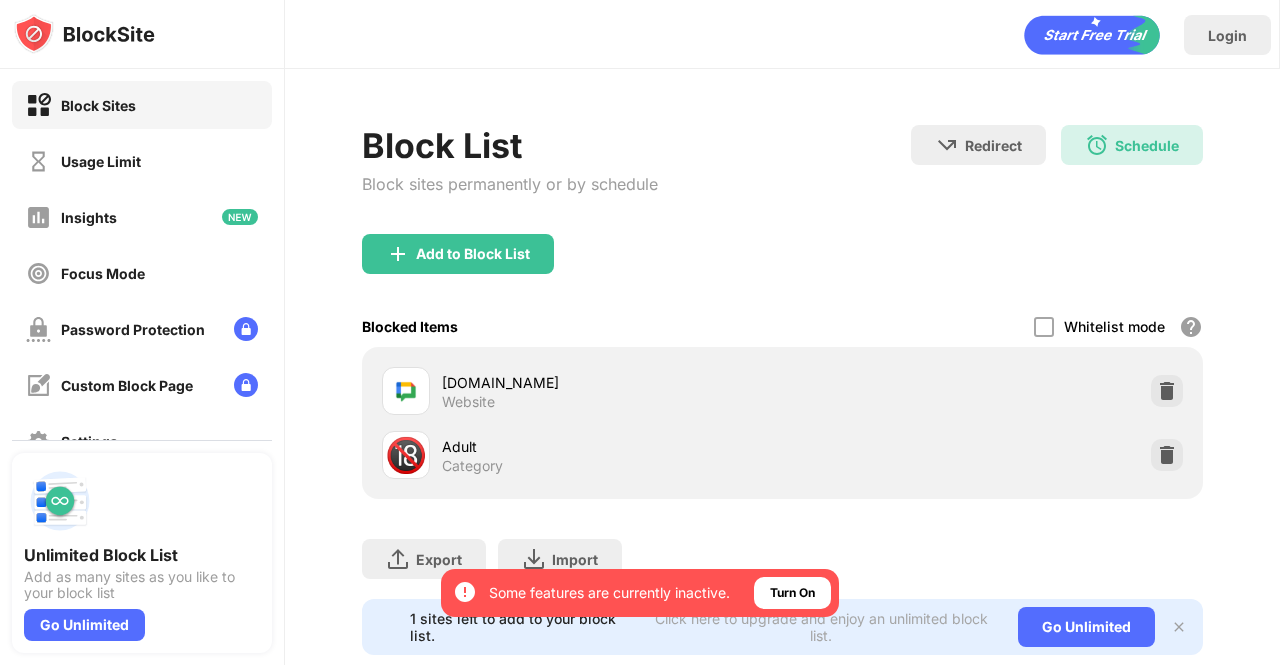 scroll, scrollTop: 60, scrollLeft: 0, axis: vertical 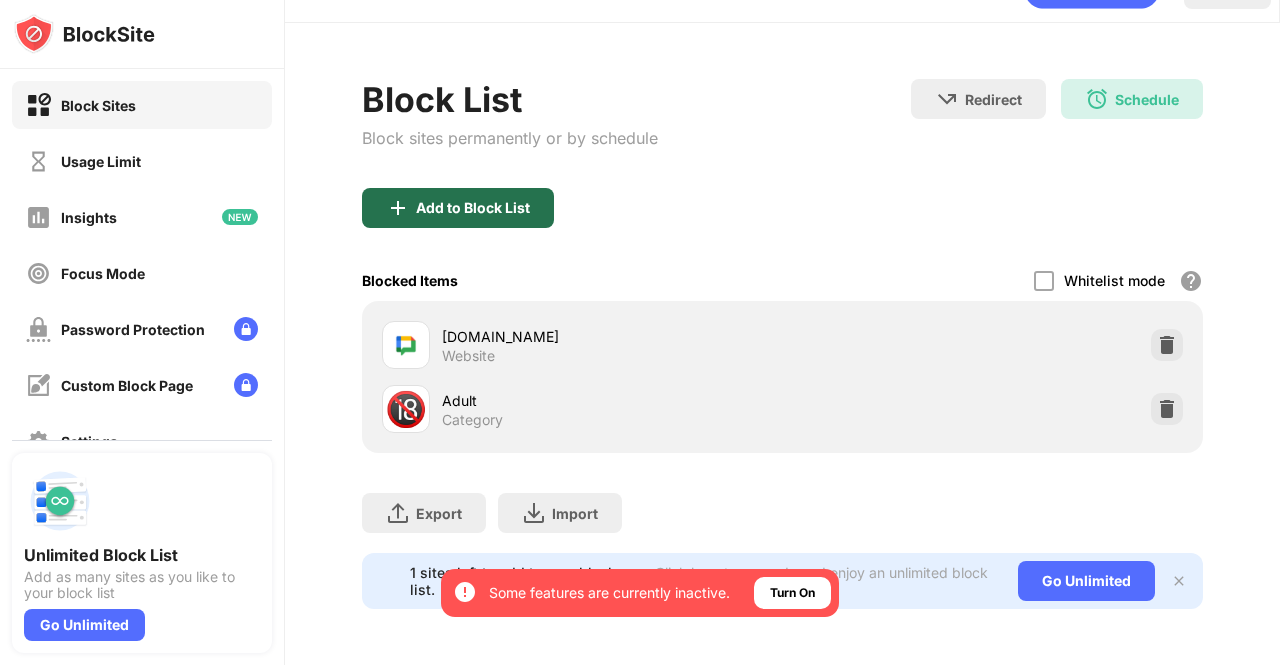 click on "Add to Block List" at bounding box center (458, 208) 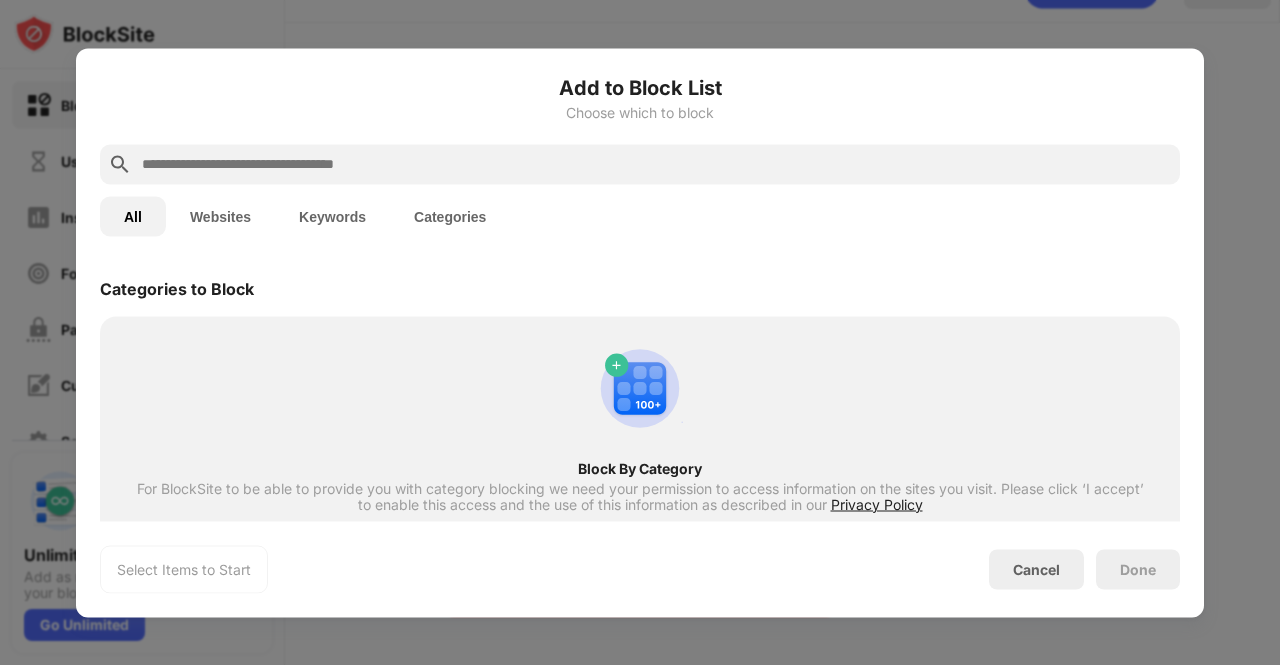 click at bounding box center [640, 164] 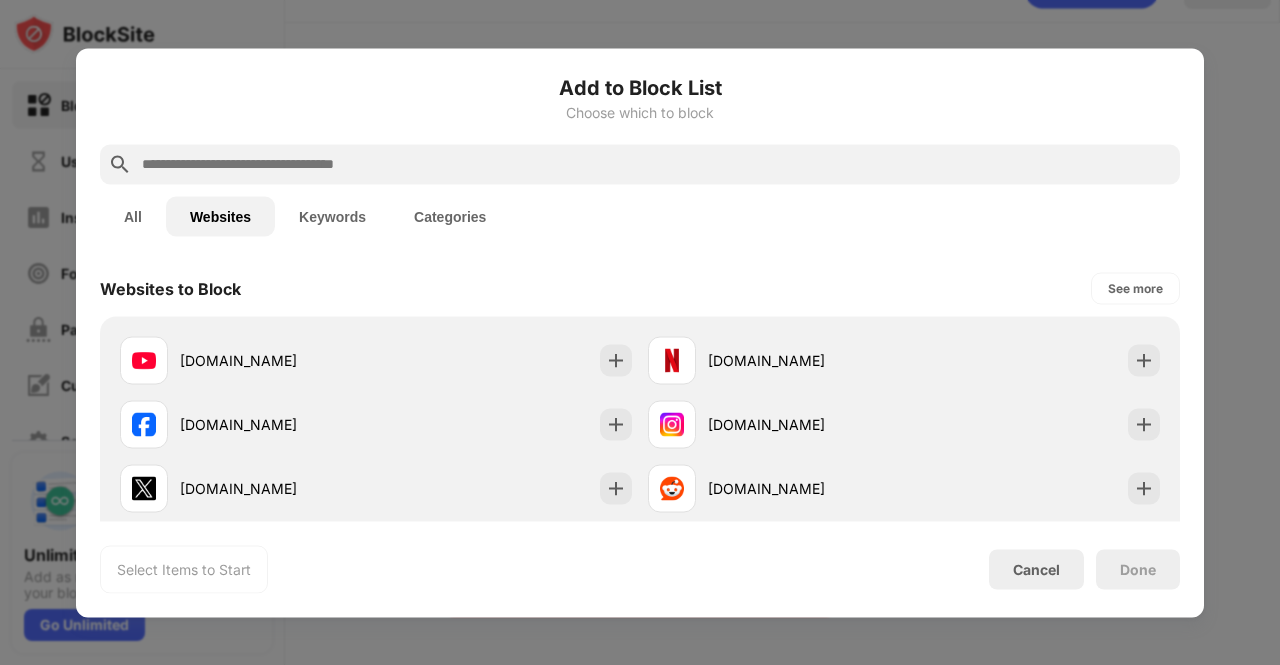 click at bounding box center [640, 164] 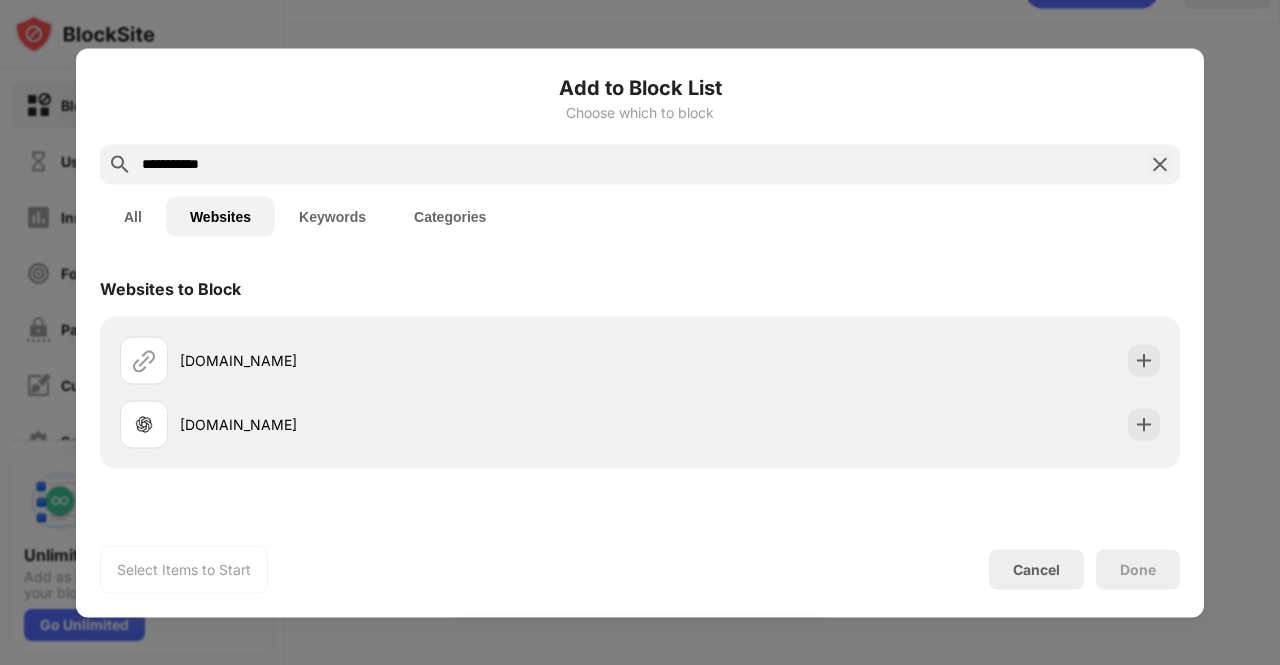 type on "**********" 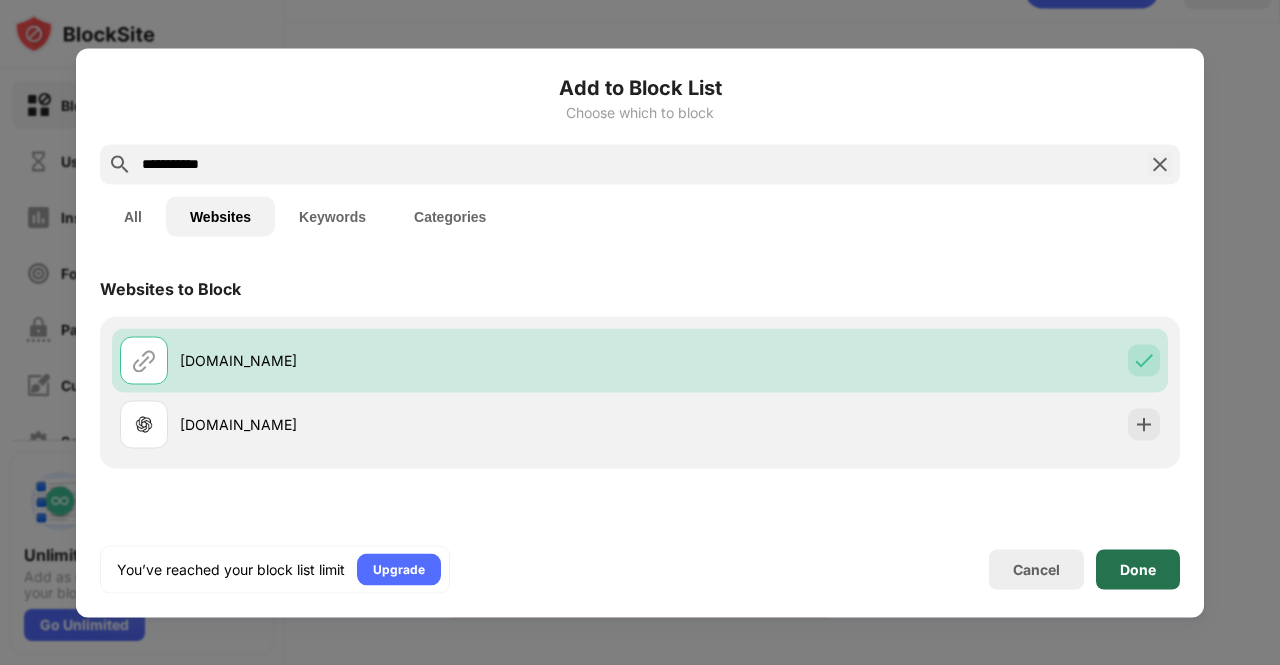 click on "Done" at bounding box center [1138, 569] 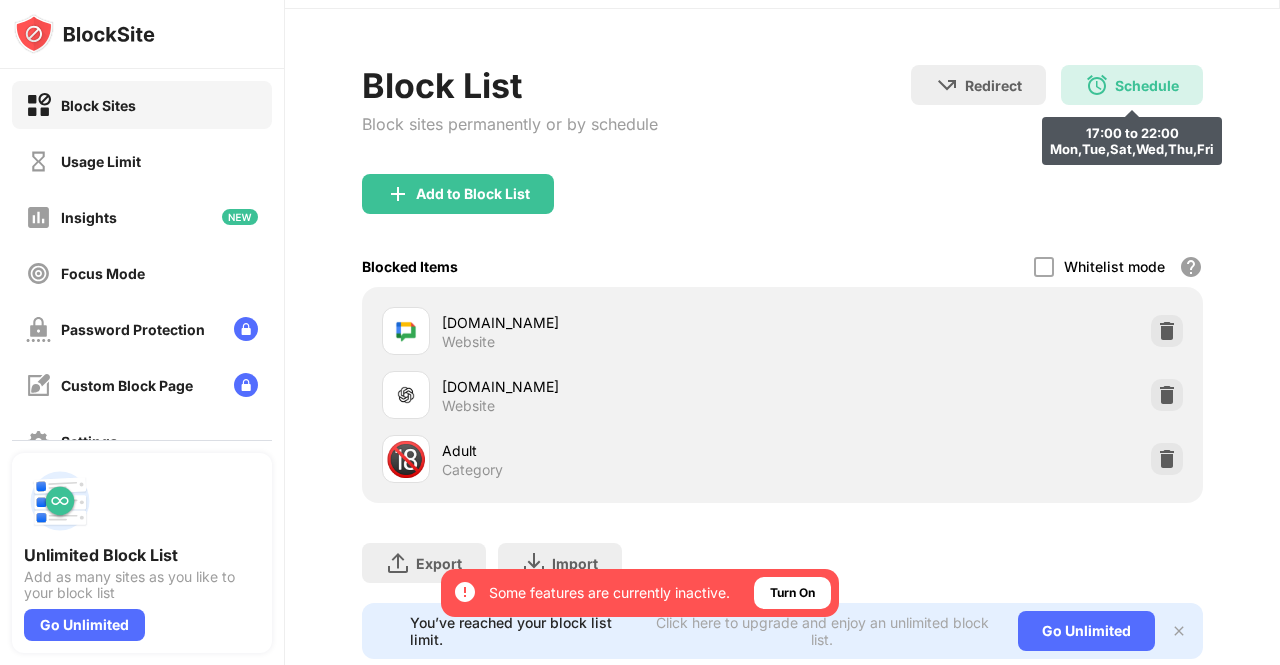 click at bounding box center [1097, 85] 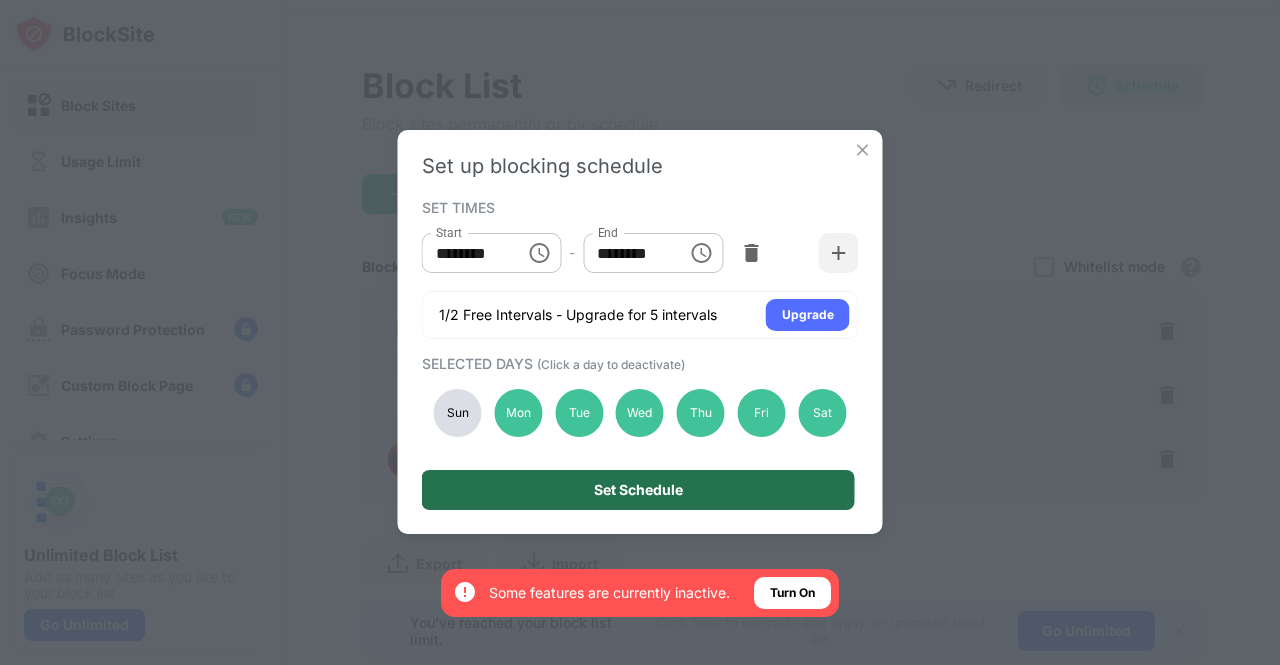 click on "Set Schedule" at bounding box center (638, 490) 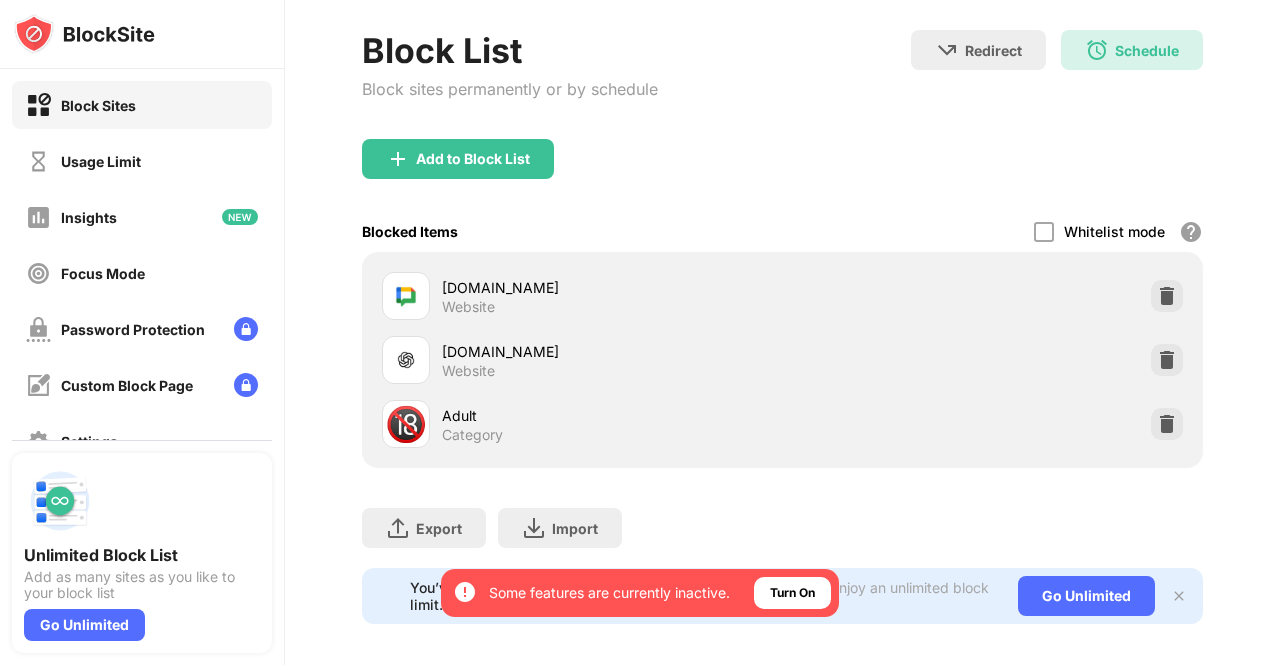 scroll, scrollTop: 124, scrollLeft: 0, axis: vertical 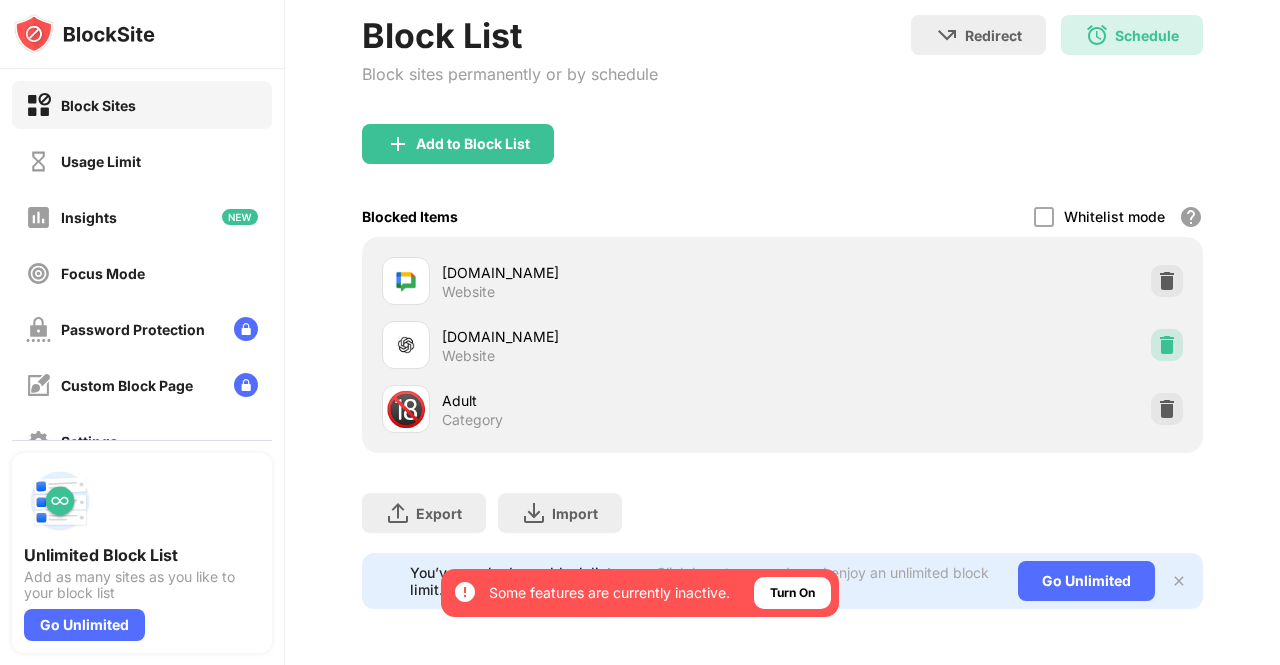 click at bounding box center (1167, 345) 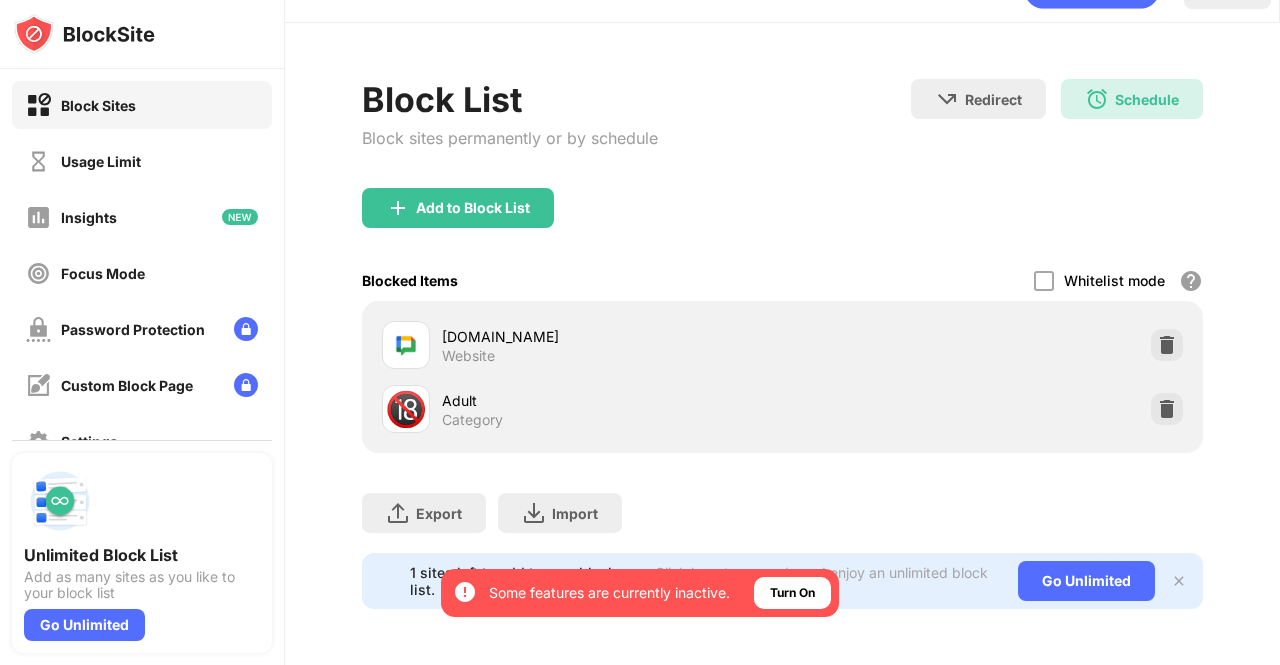 scroll, scrollTop: 0, scrollLeft: 0, axis: both 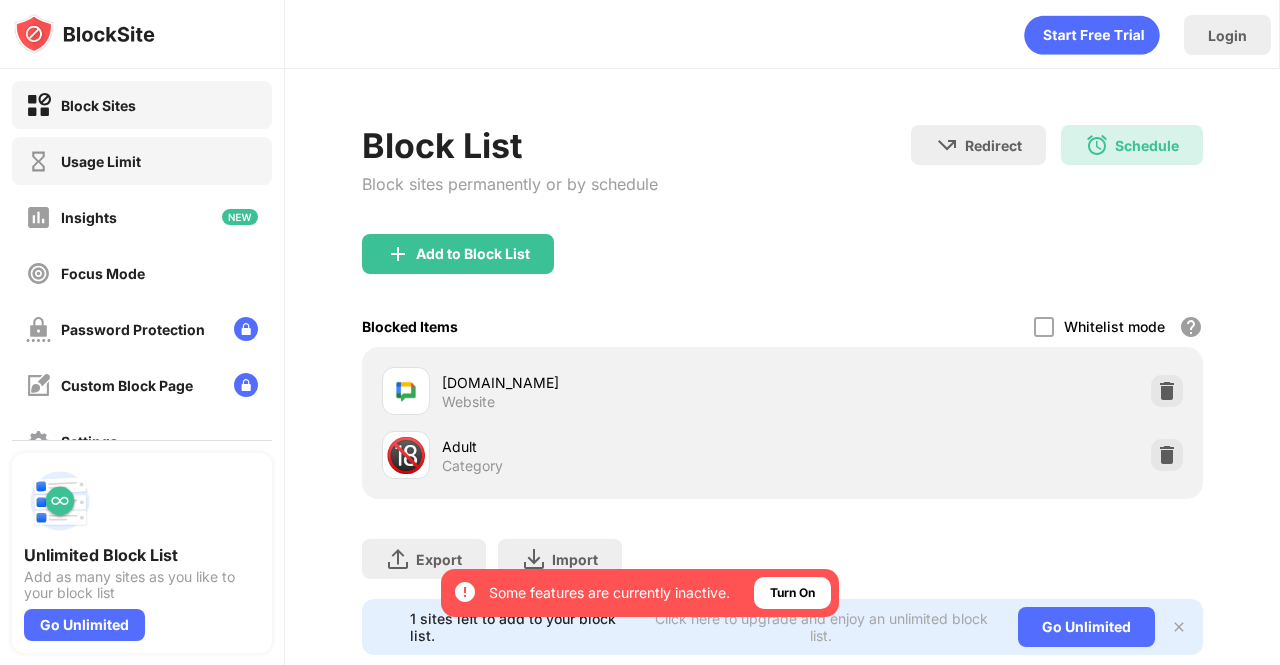 click on "Usage Limit" at bounding box center (142, 161) 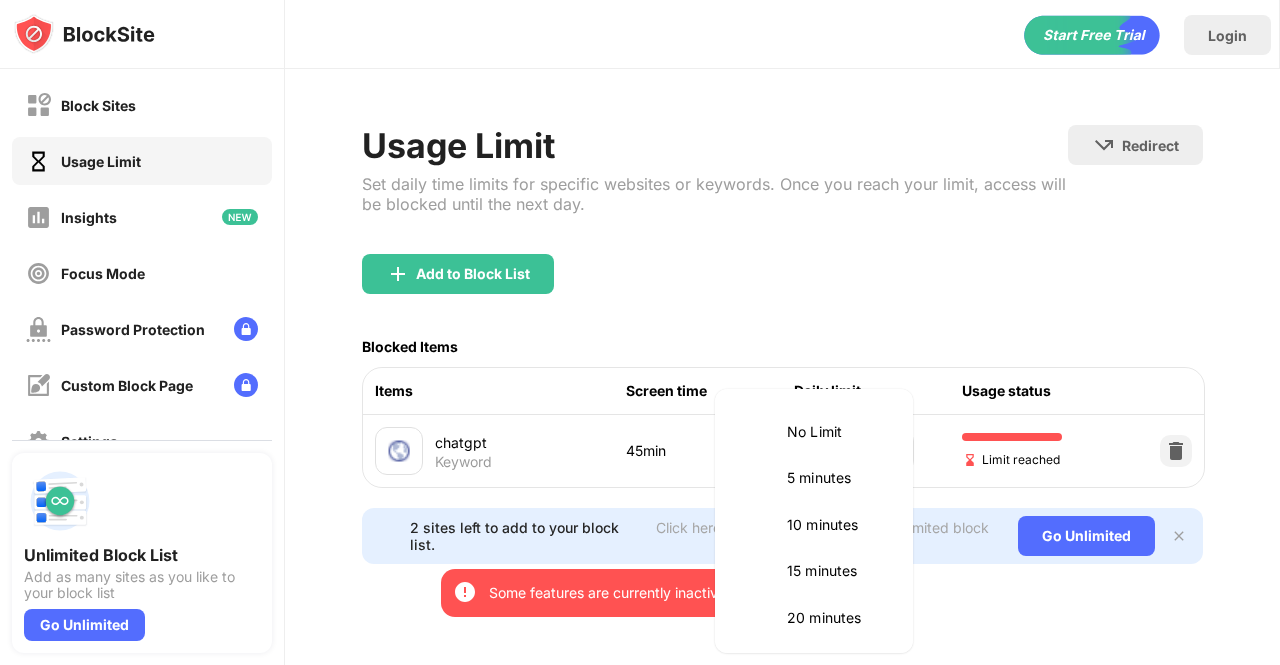 click on "By opting in, you ensure access to all the features and benefits that rely on these technologies. Some features are currently inactive. Turn On Block Sites Usage Limit Insights Focus Mode Password Protection Custom Block Page Settings About Blocking Sync with other devices Disabled Unlimited Block List Add as many sites as you like to your block list Go Unlimited Login Usage Limit Set daily time limits for specific websites or keywords. Once you reach your limit, access will be blocked until the next day. Redirect Choose a site to be redirected to when blocking is active Add to Block List Blocked Items Items Screen time Daily limit Usage status chatgpt Keyword 45min 45 minutes ** ​ Limit reached 2 sites left to add to your block list. Click here to upgrade and enjoy an unlimited block list. Go Unlimited
No Limit 5 minutes 10 minutes 15 minutes 20 minutes 25 minutes 30 minutes 35 minutes 40 minutes 45 minutes 50 minutes 55 minutes 60 minutes 1.5 hours 2 hours 2.5 hours 3 hours 3.5 hours 4 hours" at bounding box center [640, 332] 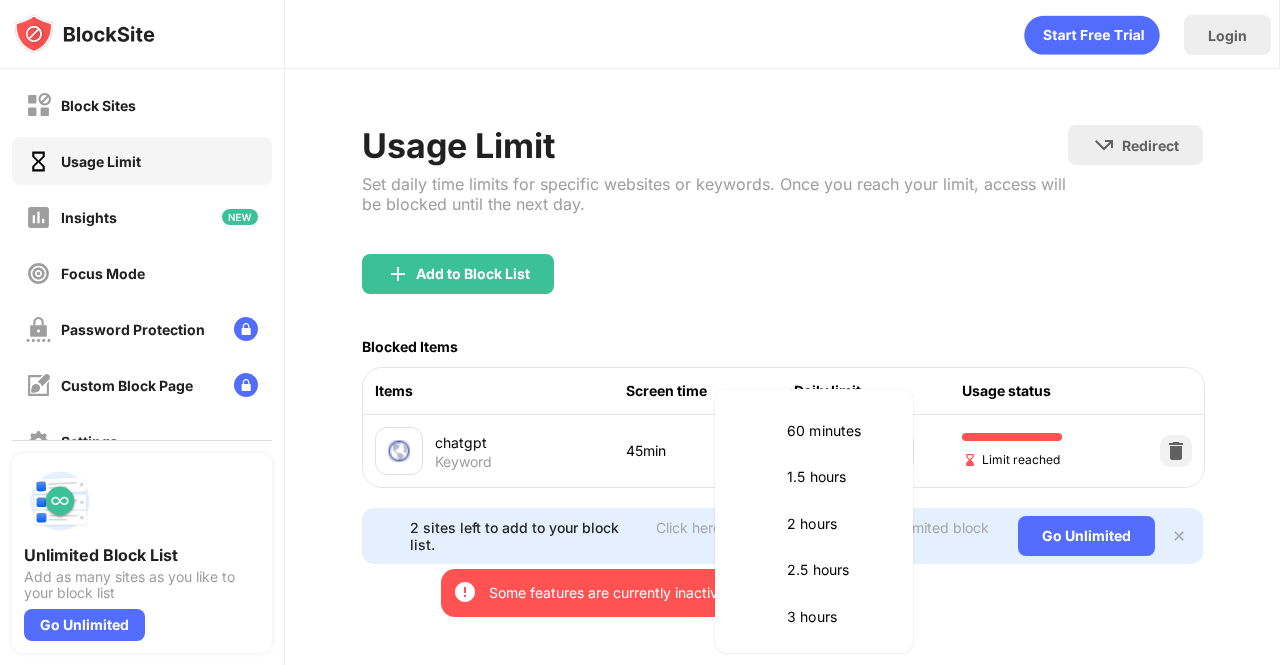 scroll, scrollTop: 588, scrollLeft: 0, axis: vertical 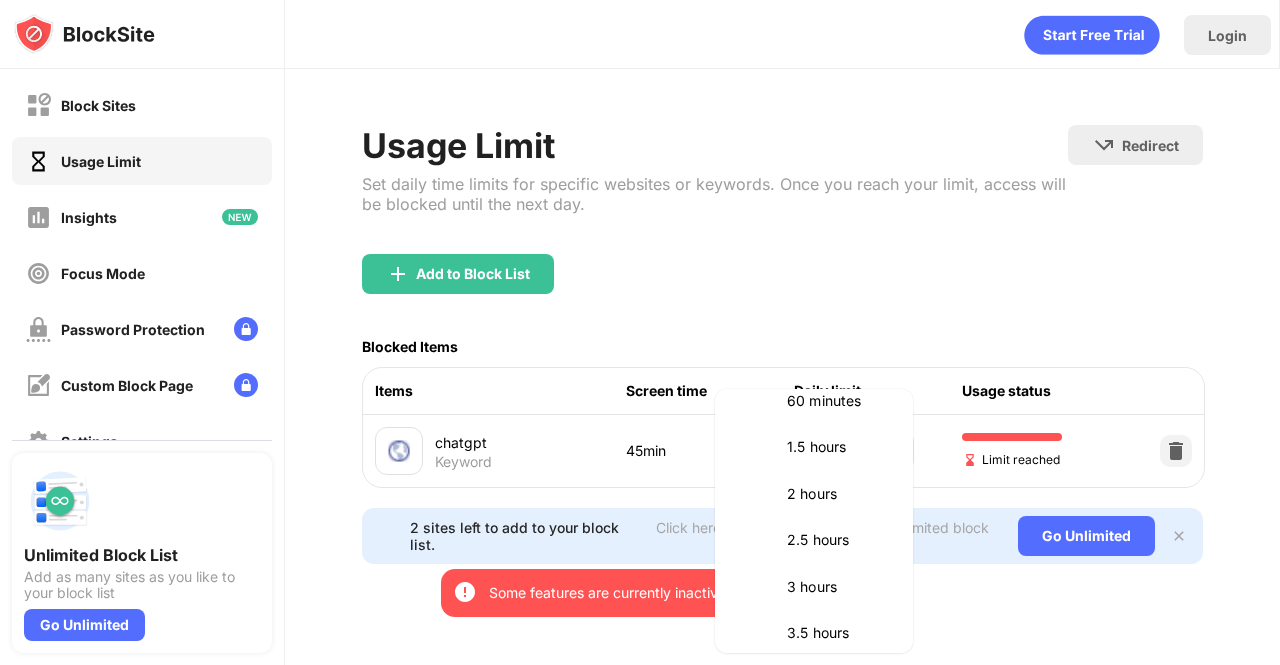 click on "3 hours" at bounding box center [838, 587] 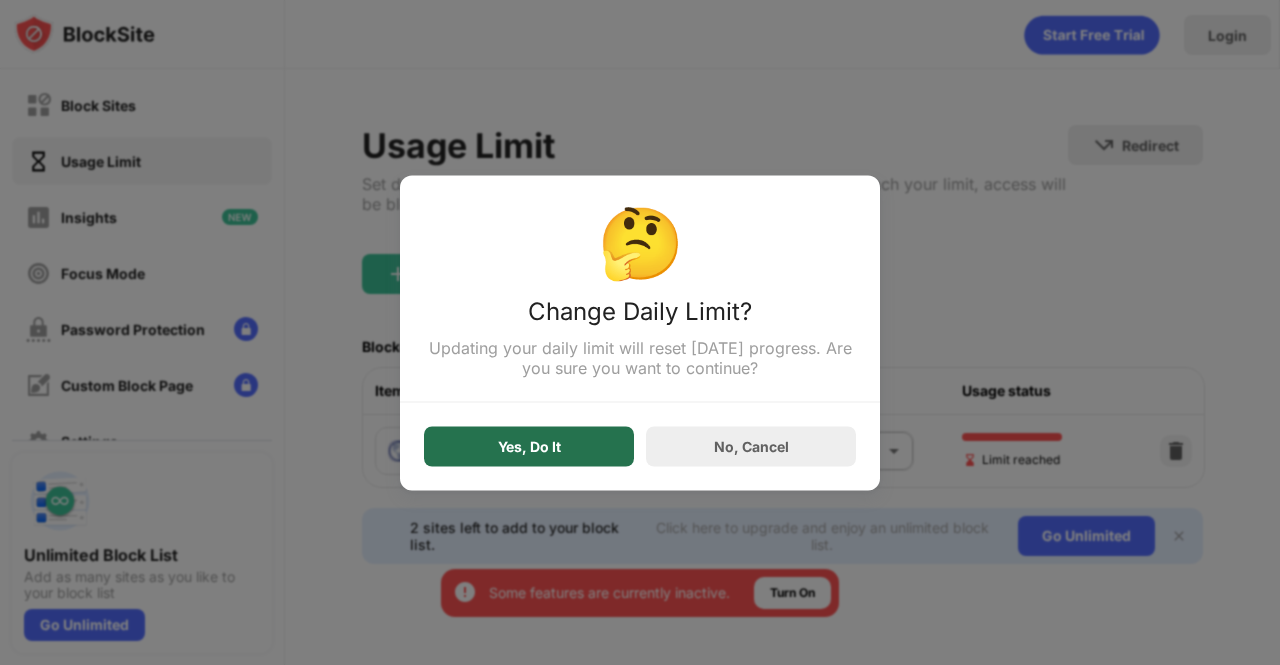 click on "Yes, Do It" at bounding box center [529, 446] 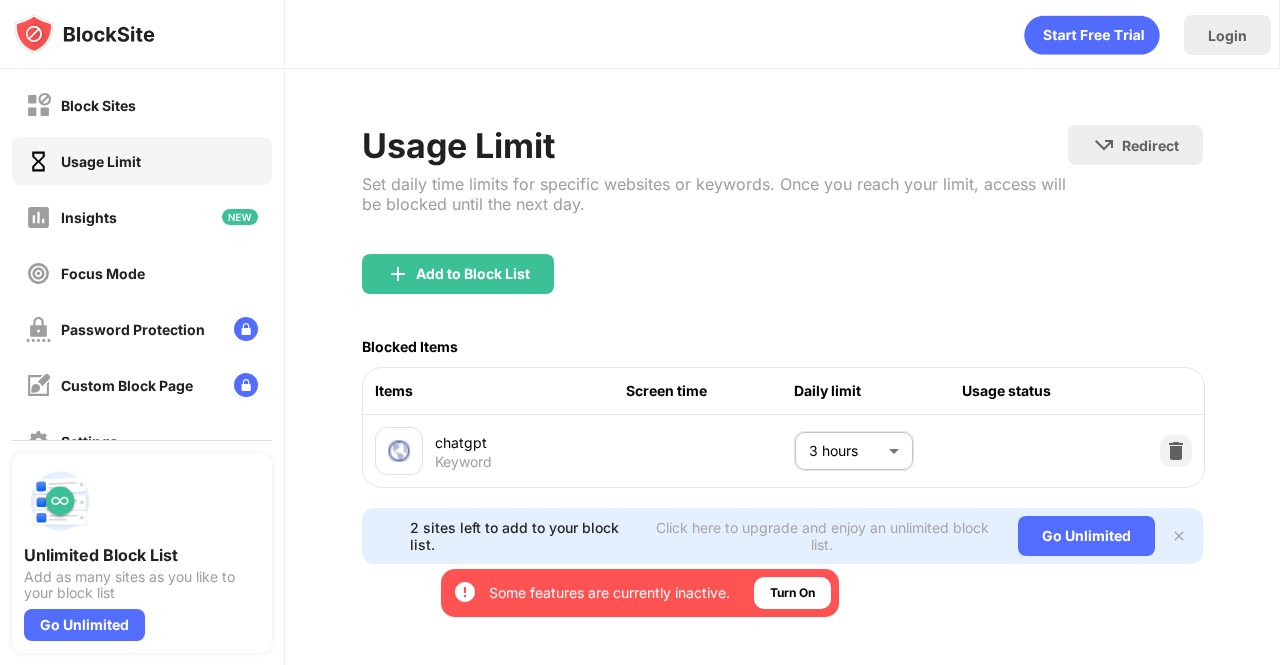 click on "By opting in, you ensure access to all the features and benefits that rely on these technologies. Some features are currently inactive. Turn On Block Sites Usage Limit Insights Focus Mode Password Protection Custom Block Page Settings About Blocking Sync with other devices Disabled Unlimited Block List Add as many sites as you like to your block list Go Unlimited Login Usage Limit Set daily time limits for specific websites or keywords. Once you reach your limit, access will be blocked until the next day. Redirect Choose a site to be redirected to when blocking is active Add to Block List Blocked Items Items Screen time Daily limit Usage status chatgpt Keyword 3 hours *** ​ 2 sites left to add to your block list. Click here to upgrade and enjoy an unlimited block list. Go Unlimited" at bounding box center [640, 332] 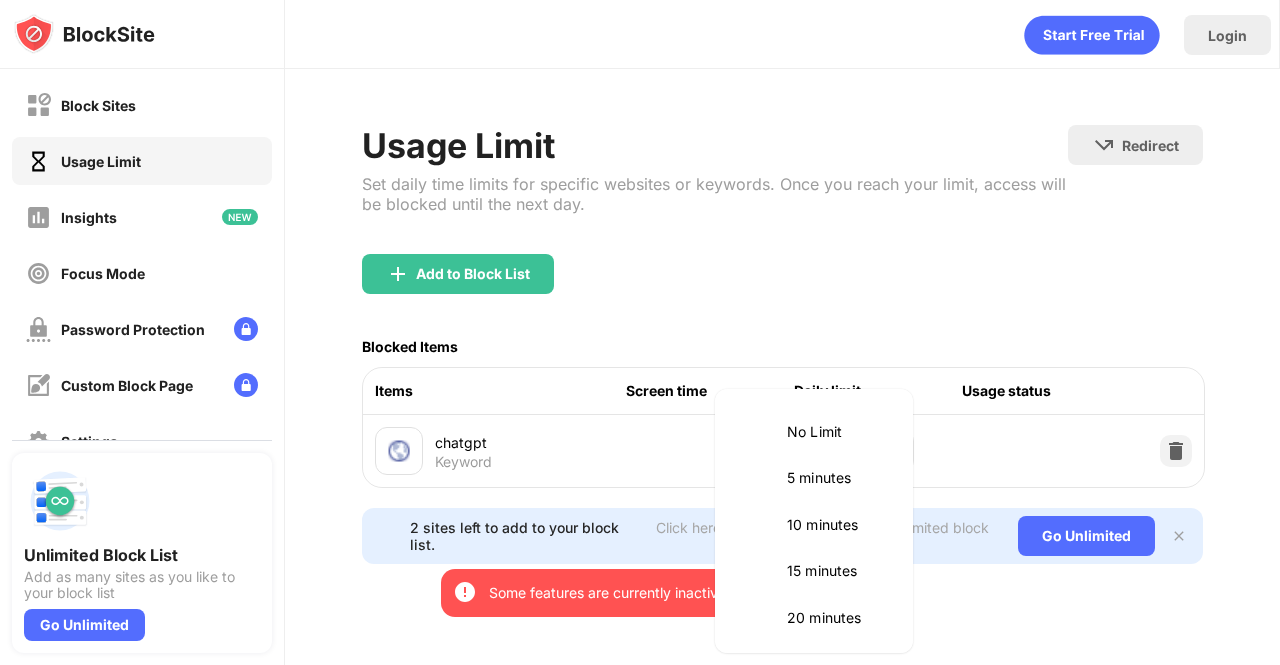 scroll, scrollTop: 653, scrollLeft: 0, axis: vertical 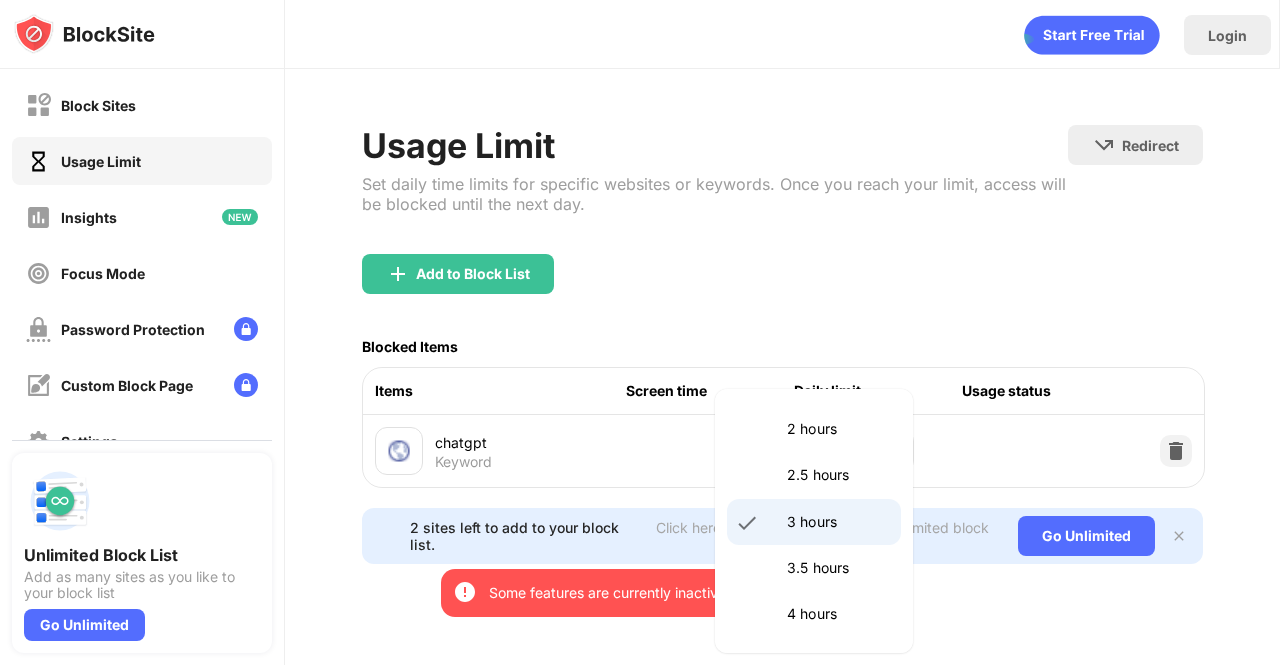 click at bounding box center [640, 332] 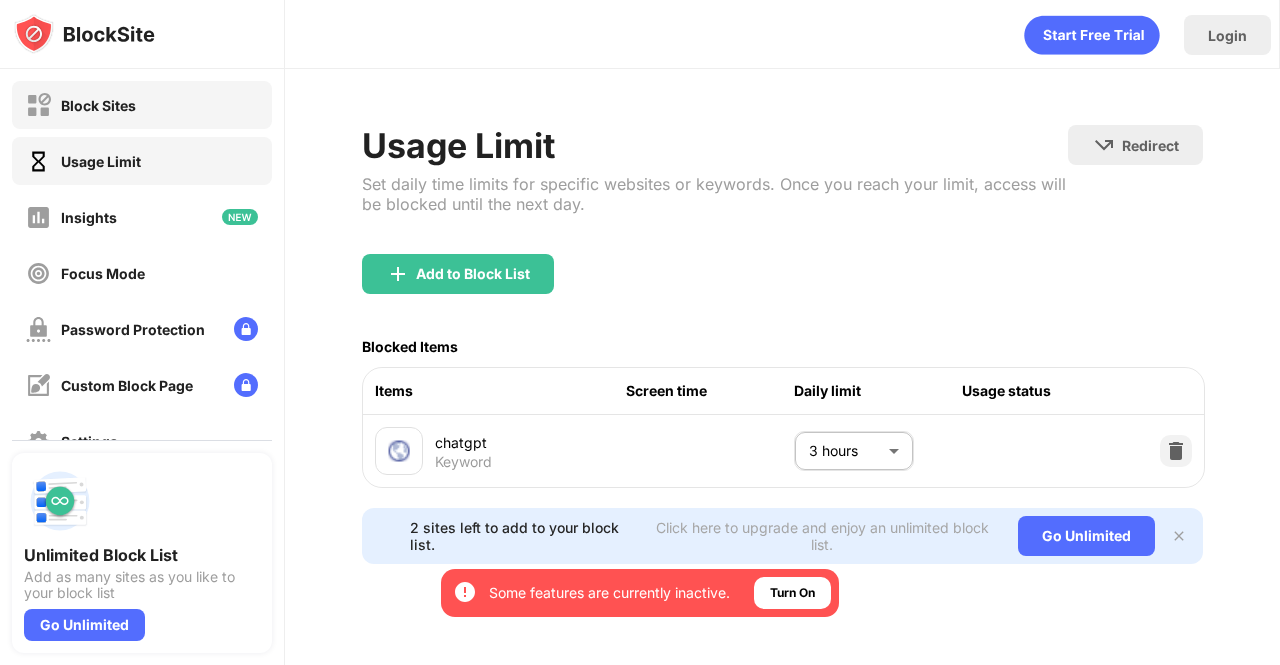 click on "Block Sites" at bounding box center [142, 105] 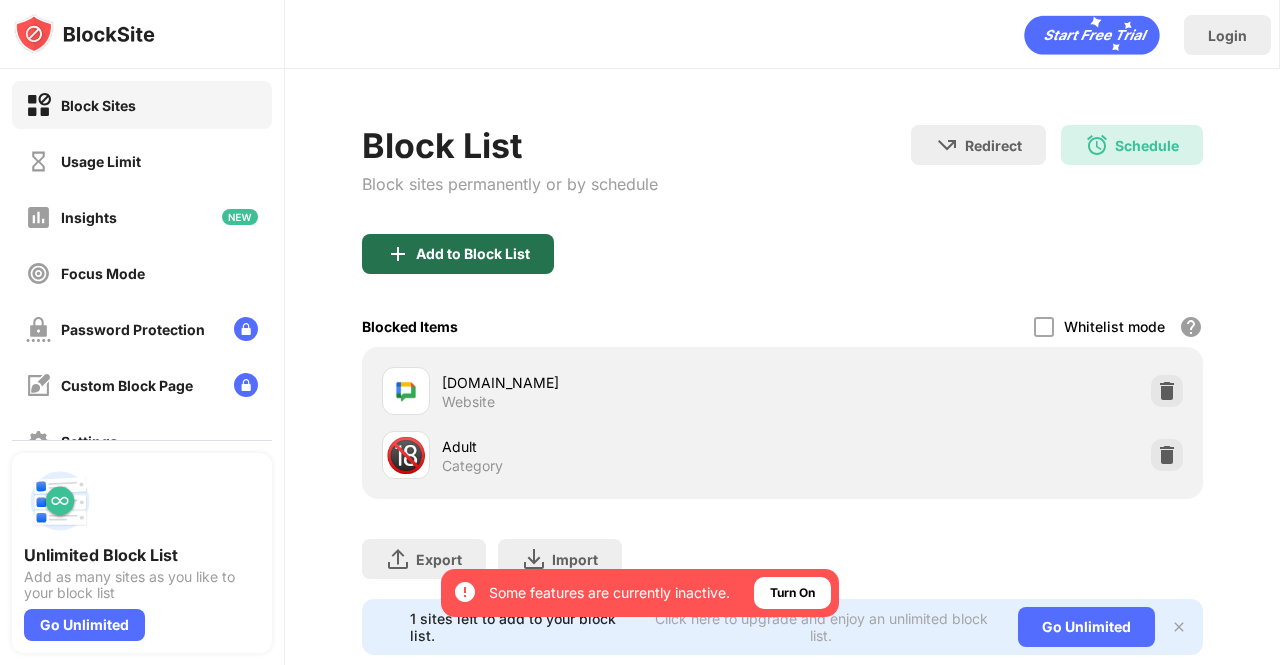 click on "Add to Block List" at bounding box center [458, 254] 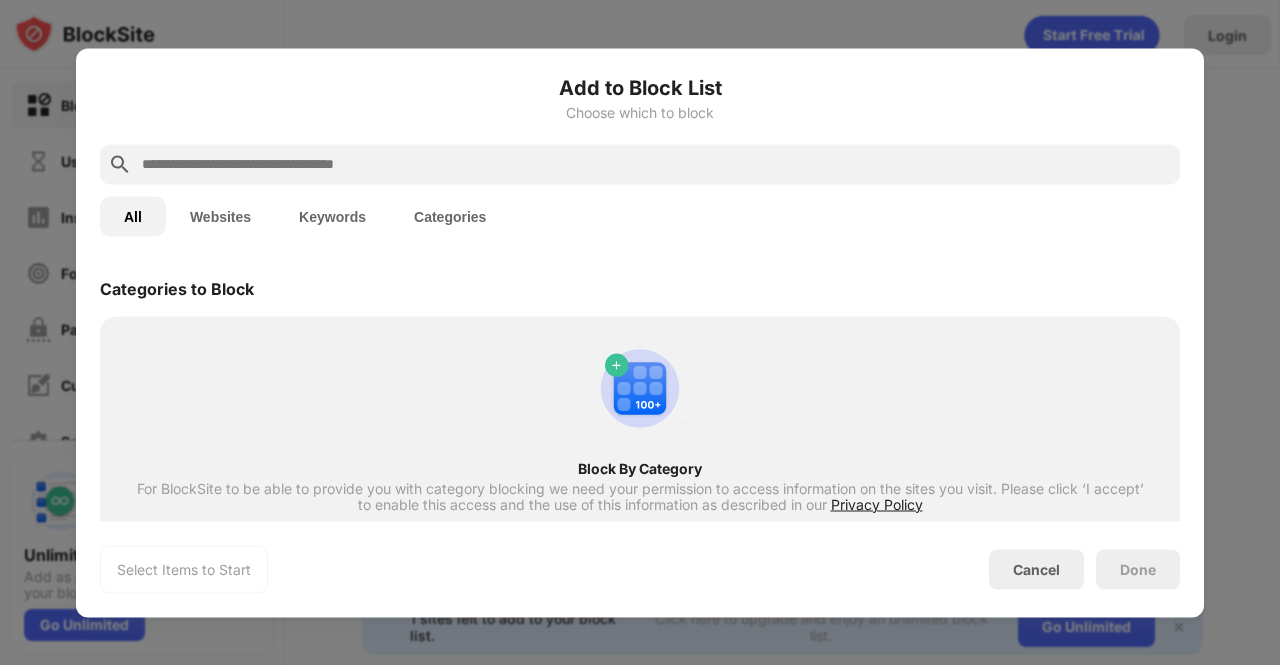 click at bounding box center [656, 164] 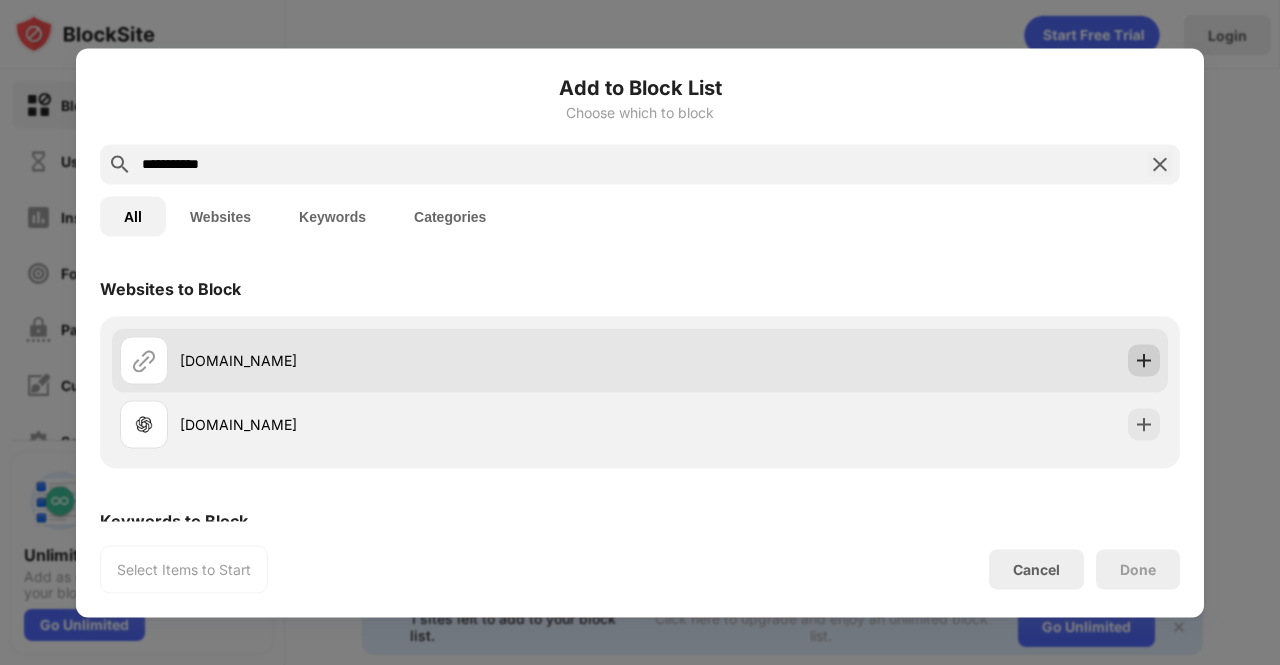 type on "**********" 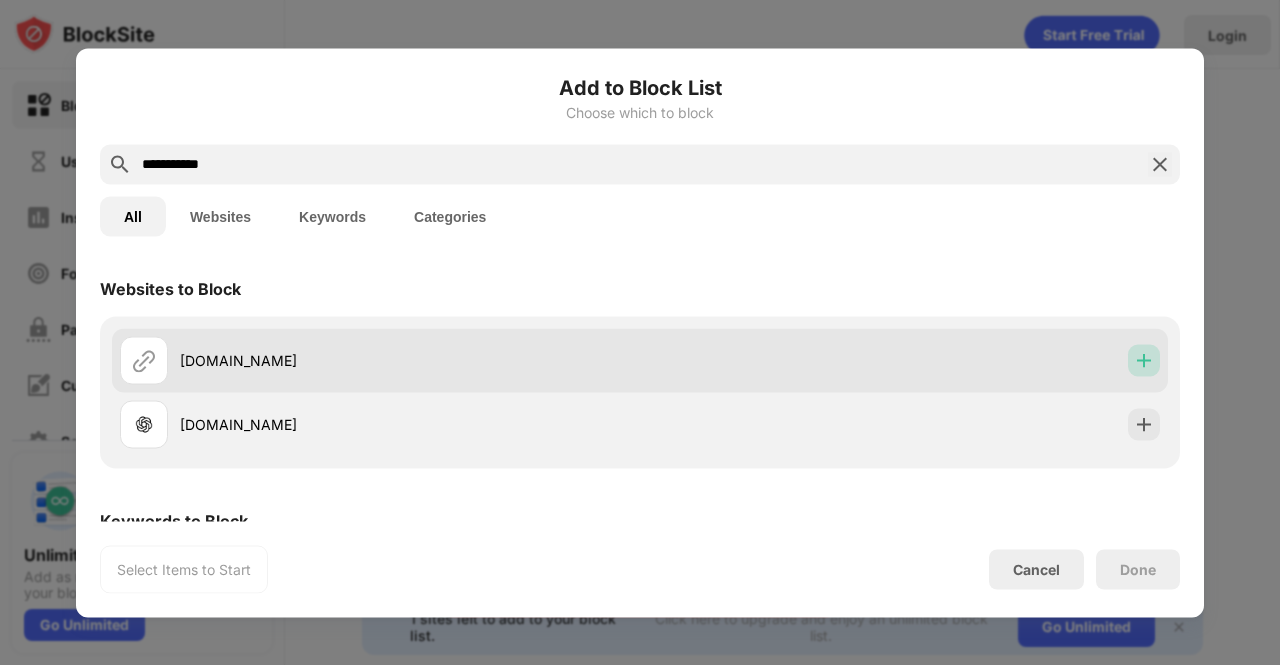 click at bounding box center [1144, 360] 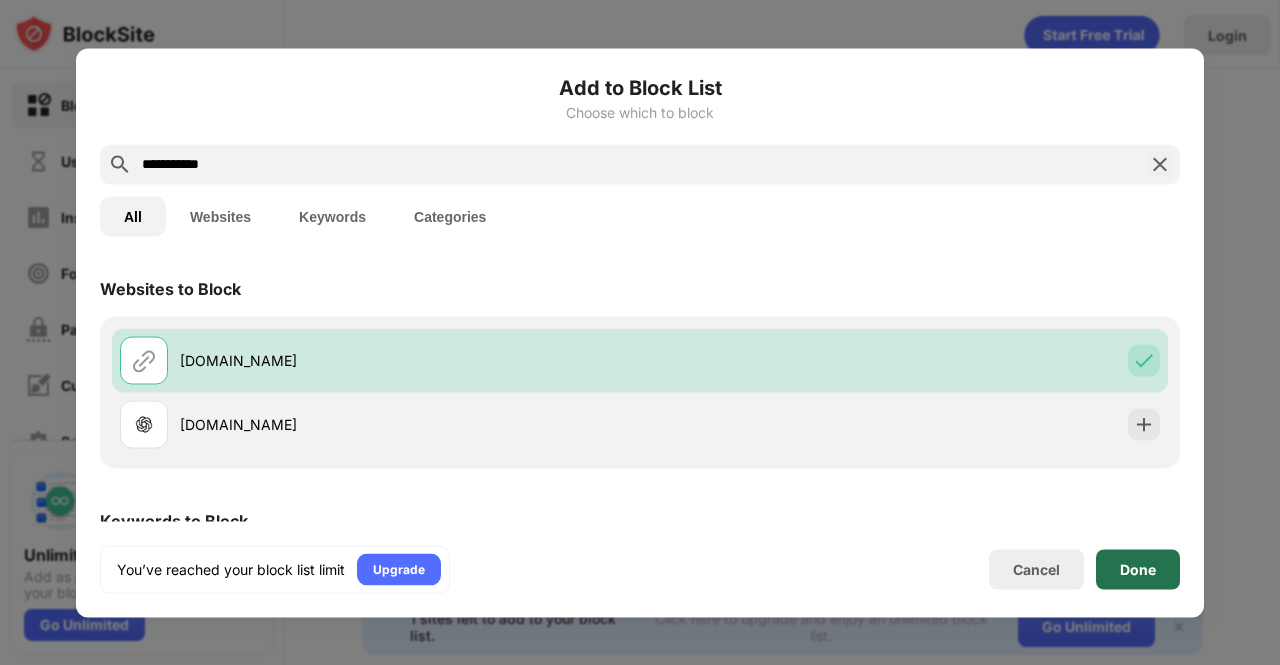 click on "Done" at bounding box center (1138, 569) 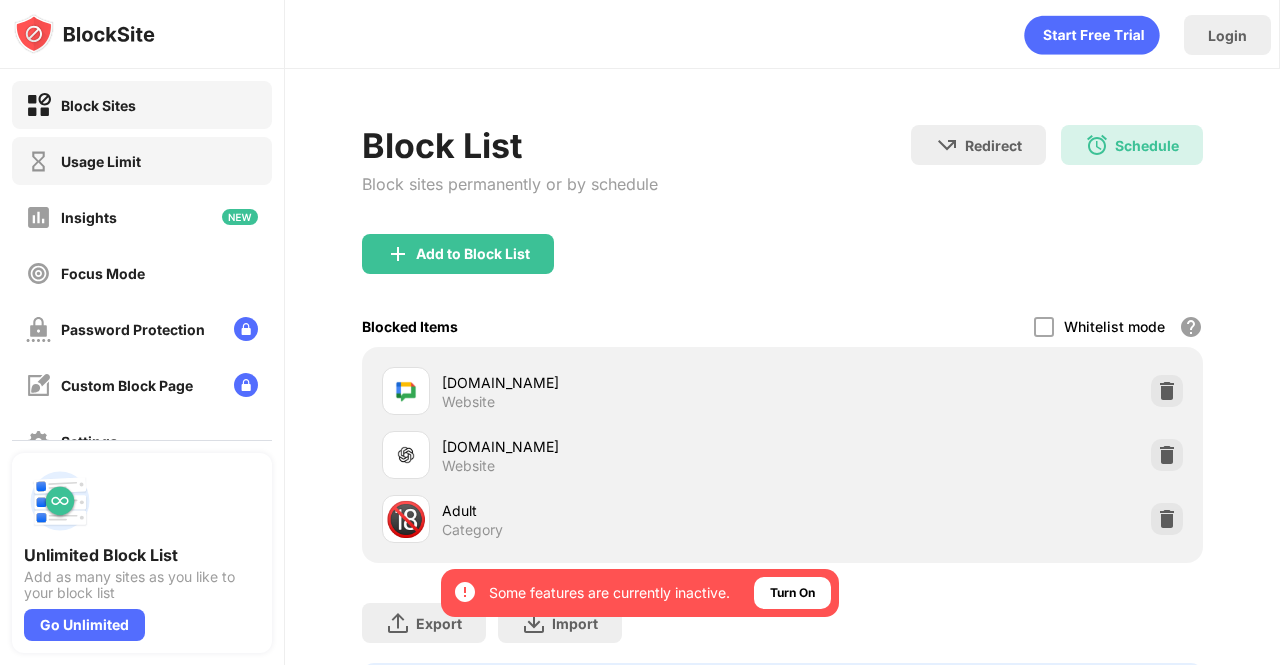 click on "Usage Limit" at bounding box center [142, 161] 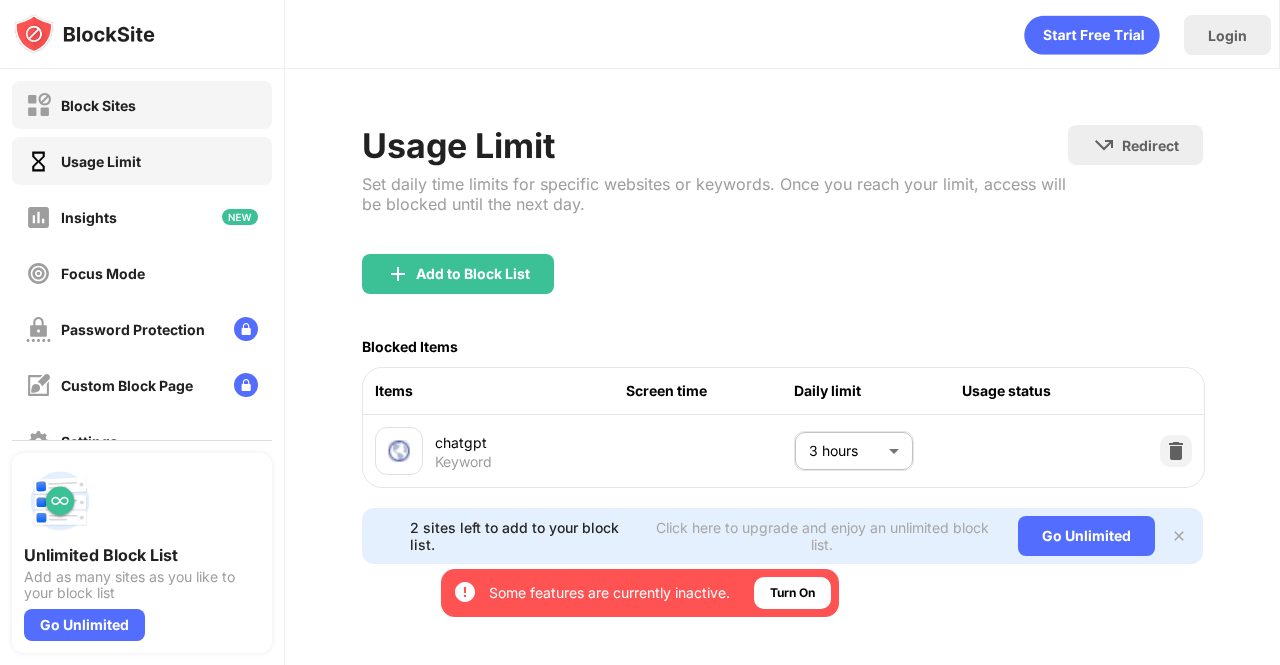 click on "Block Sites" at bounding box center [142, 105] 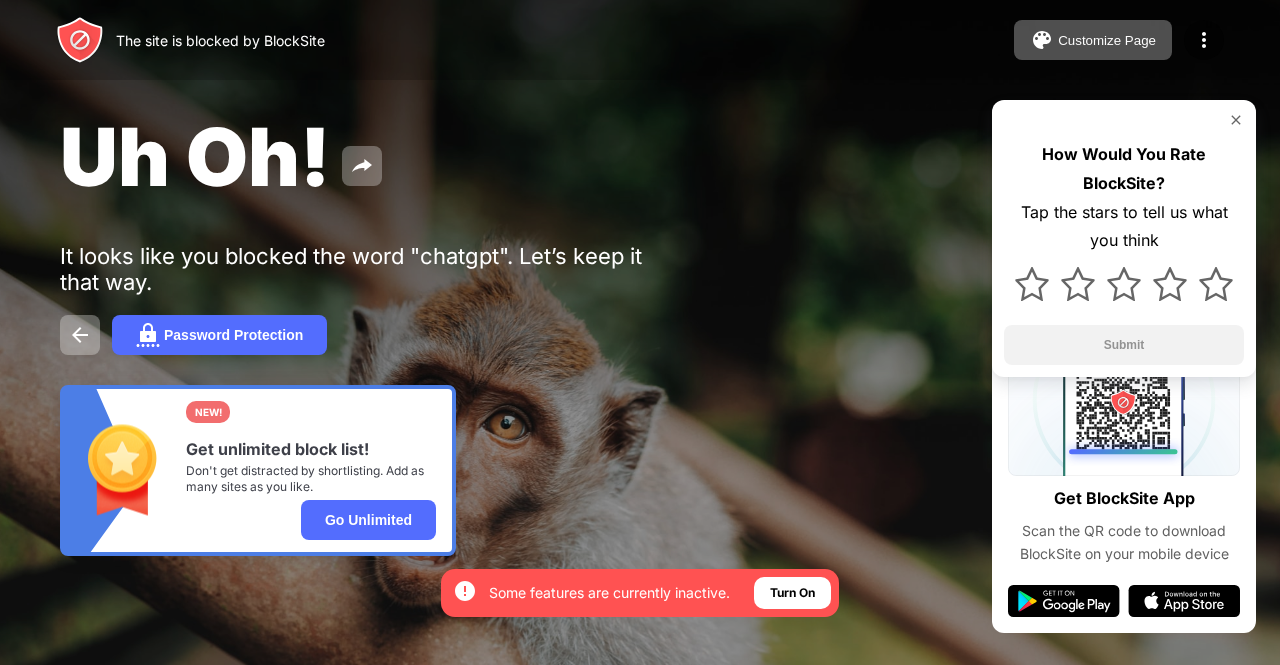 scroll, scrollTop: 0, scrollLeft: 0, axis: both 